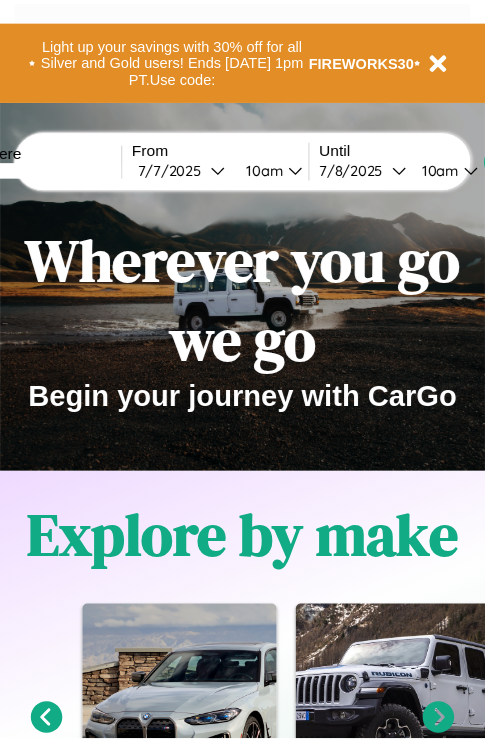scroll, scrollTop: 0, scrollLeft: 0, axis: both 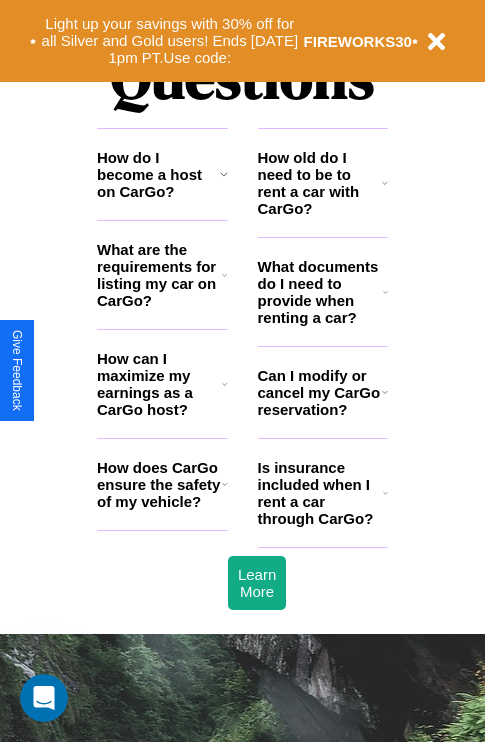 click on "How old do I need to be to rent a car with CarGo?" at bounding box center (320, 183) 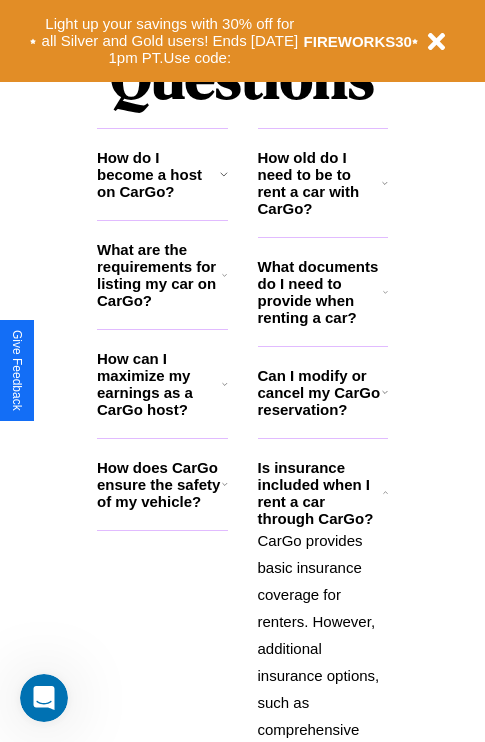 click 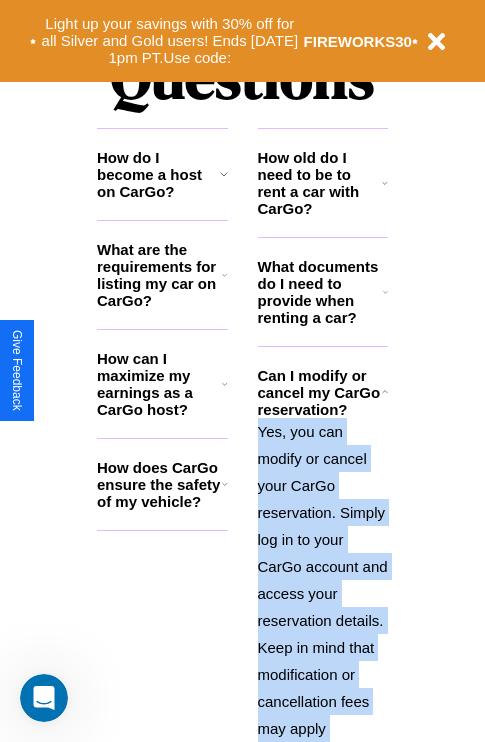 click on "Yes, you can modify or cancel your CarGo reservation. Simply log in to your CarGo account and access your reservation details. Keep in mind that modification or cancellation fees may apply depending on the timing and terms of the reservation." at bounding box center (323, 620) 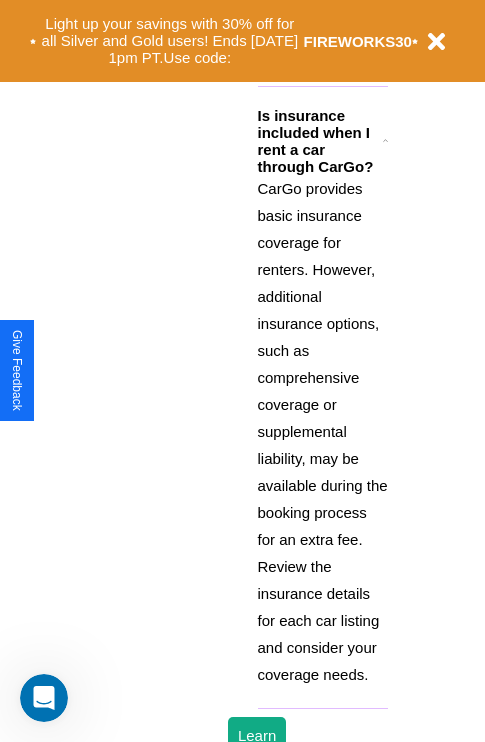 click on "CarGo provides basic insurance coverage for renters. However, additional insurance options, such as comprehensive coverage or supplemental liability, may be available during the booking process for an extra fee. Review the insurance details for each car listing and consider your coverage needs." at bounding box center [323, 431] 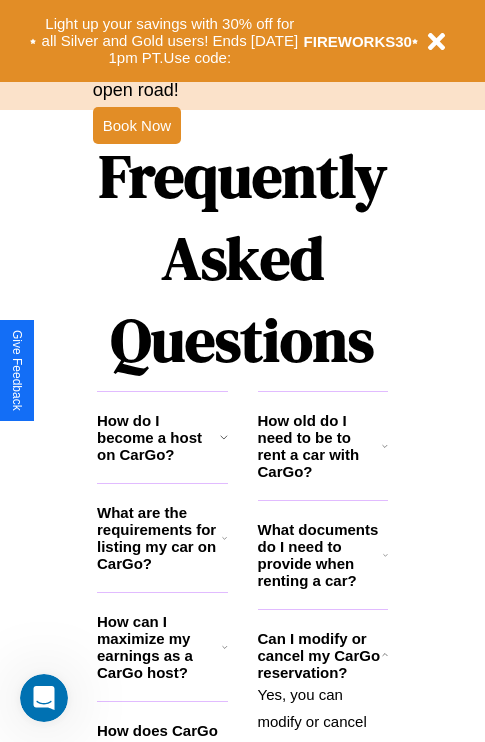 scroll, scrollTop: 1947, scrollLeft: 0, axis: vertical 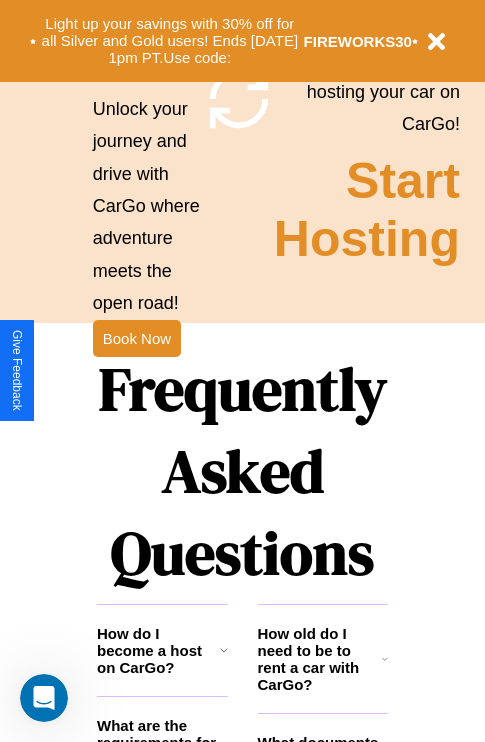 click on "Frequently Asked Questions" at bounding box center (242, 471) 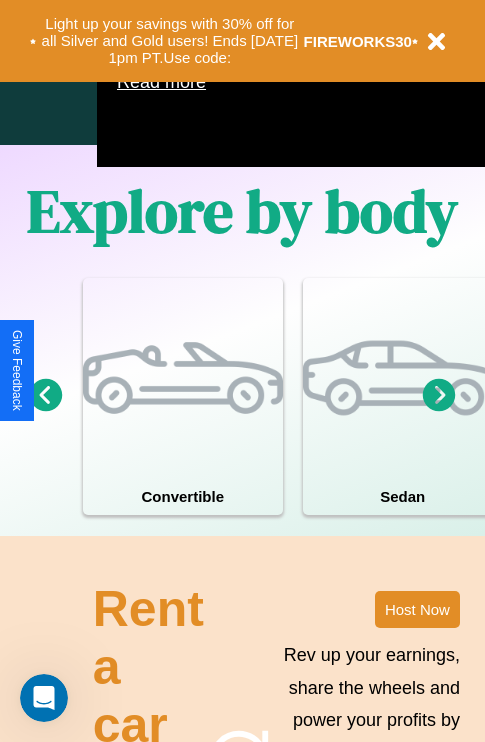 scroll, scrollTop: 1285, scrollLeft: 0, axis: vertical 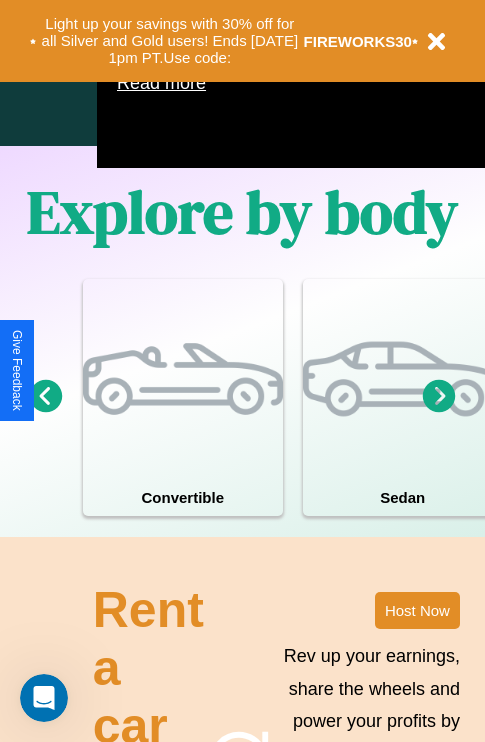 click 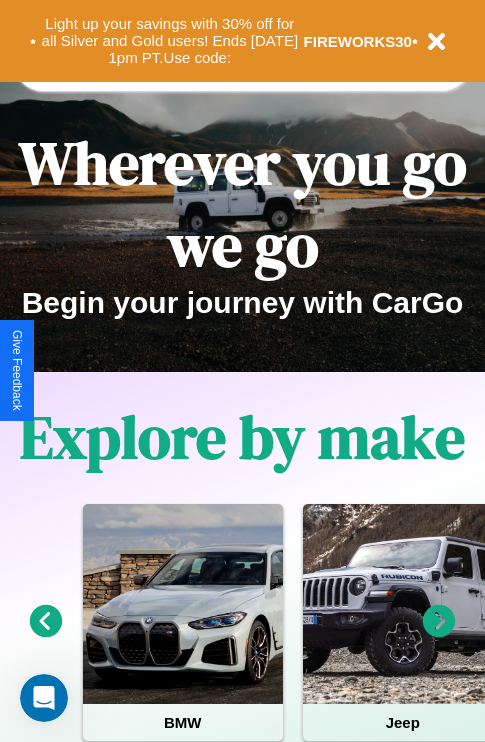 scroll, scrollTop: 0, scrollLeft: 0, axis: both 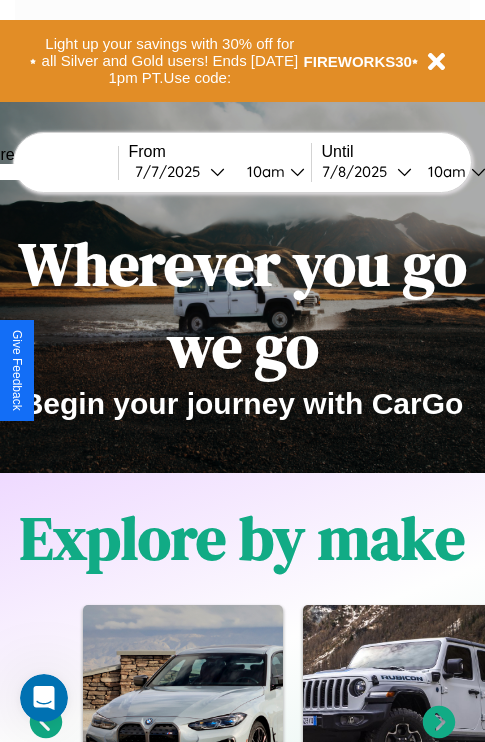 click at bounding box center (43, 172) 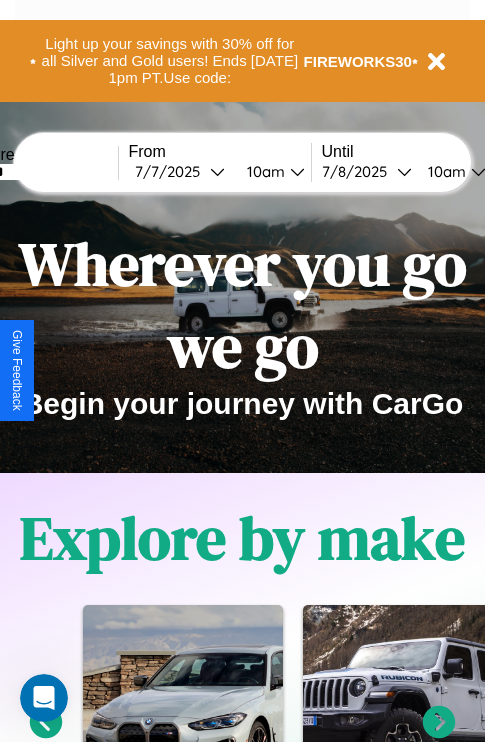 type on "******" 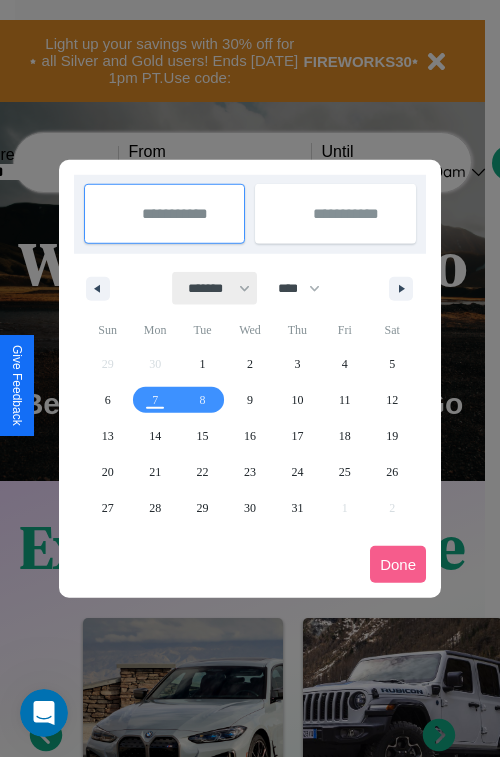 click on "******* ******** ***** ***** *** **** **** ****** ********* ******* ******** ********" at bounding box center (215, 288) 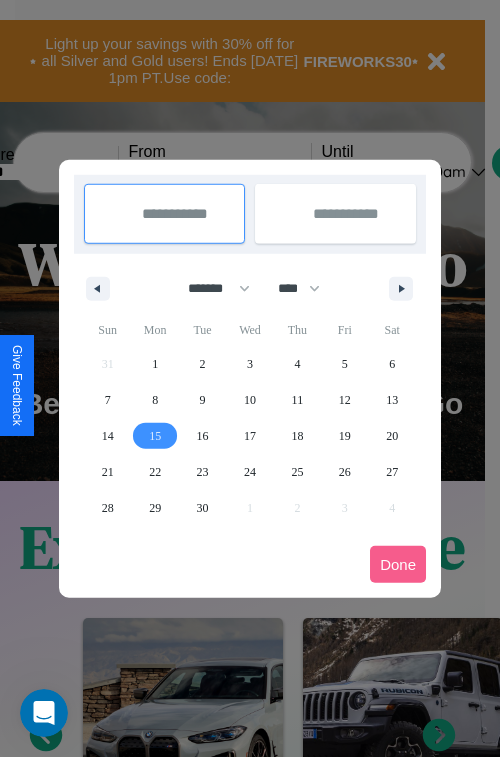 click on "15" at bounding box center (155, 436) 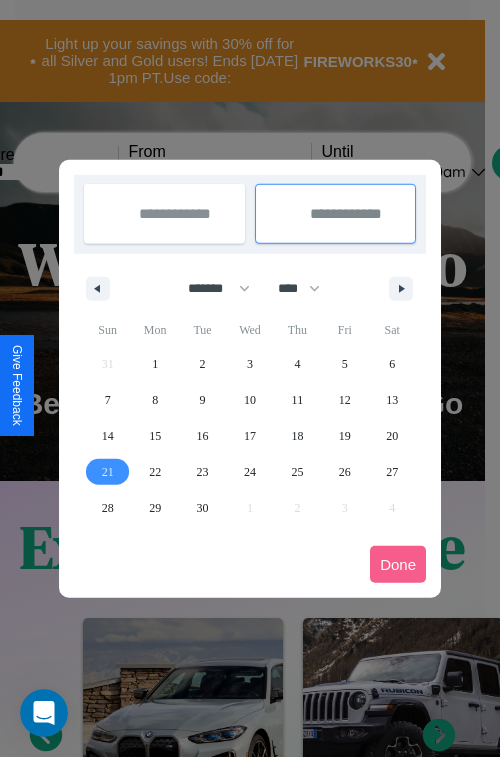click on "21" at bounding box center [108, 472] 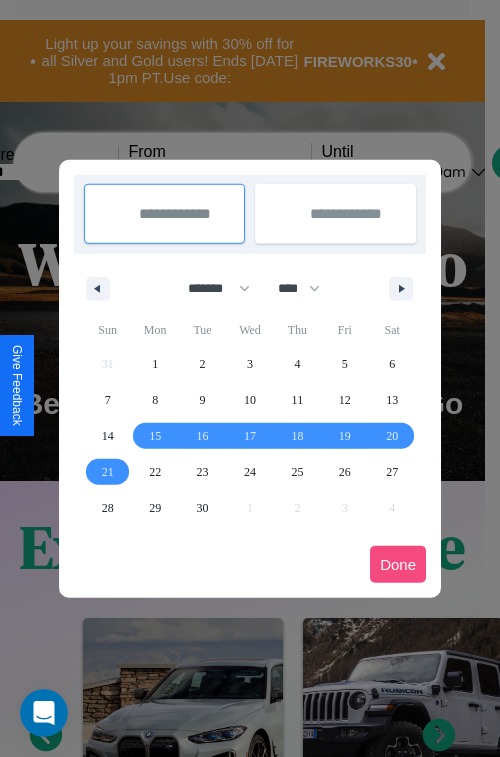 click on "Done" at bounding box center [398, 564] 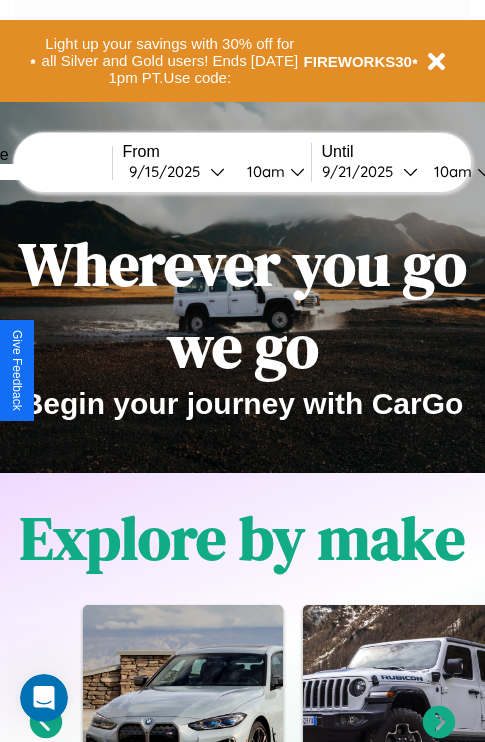 click on "10am" at bounding box center [263, 171] 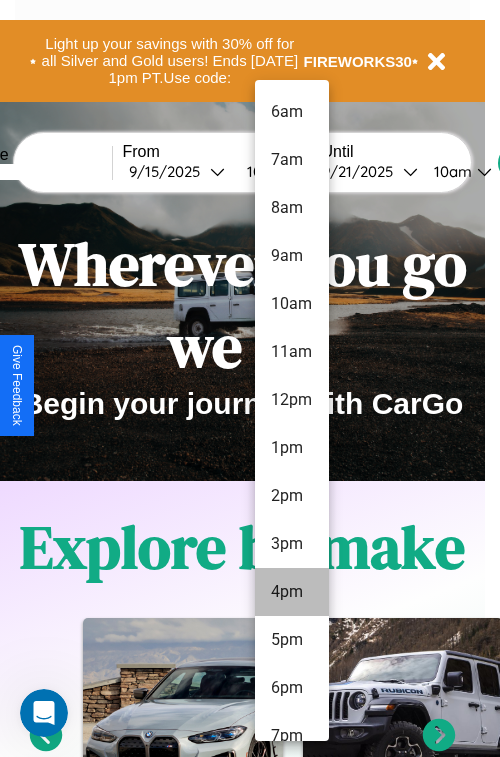 click on "4pm" at bounding box center [292, 592] 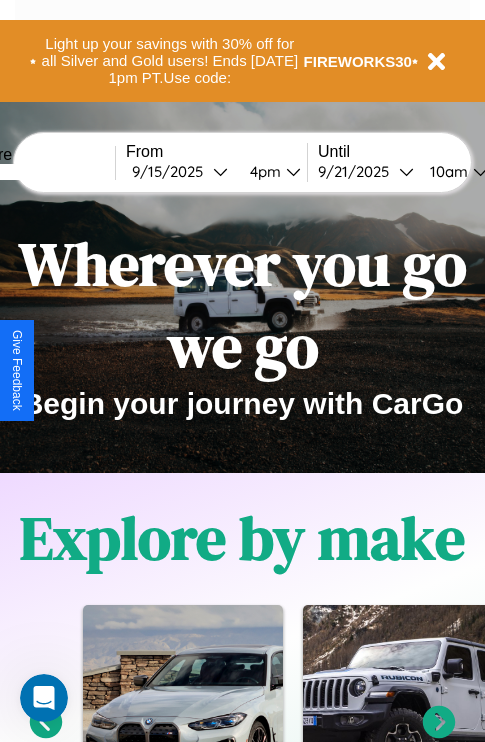 scroll, scrollTop: 0, scrollLeft: 71, axis: horizontal 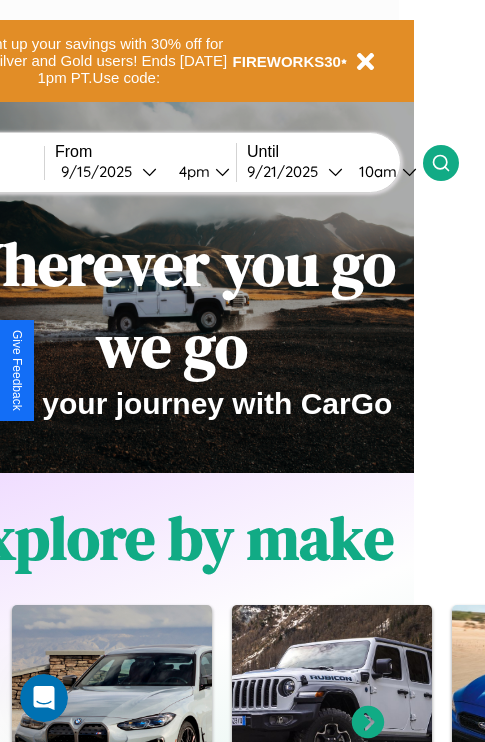 click 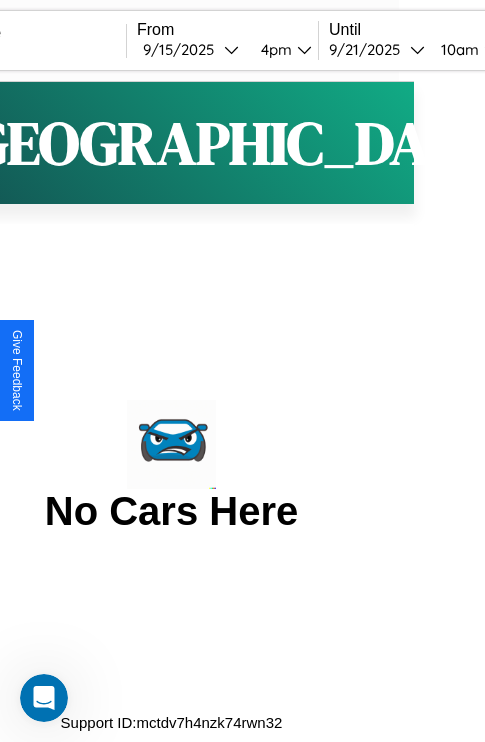 scroll, scrollTop: 0, scrollLeft: 0, axis: both 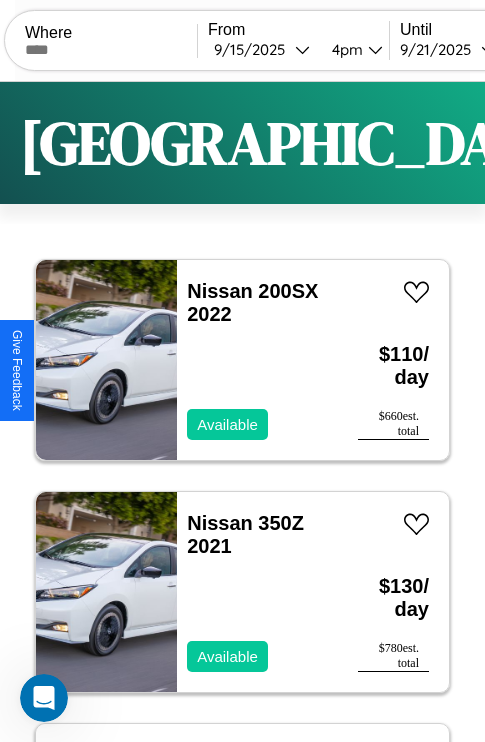 click on "Filters" at bounding box center [640, 143] 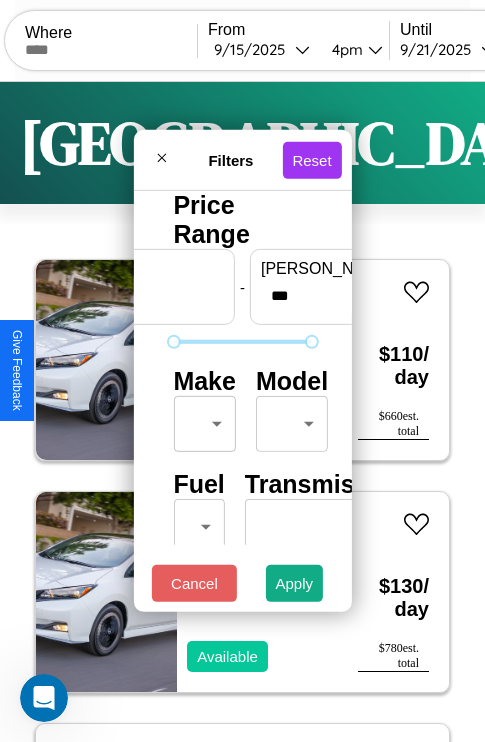 scroll, scrollTop: 59, scrollLeft: 0, axis: vertical 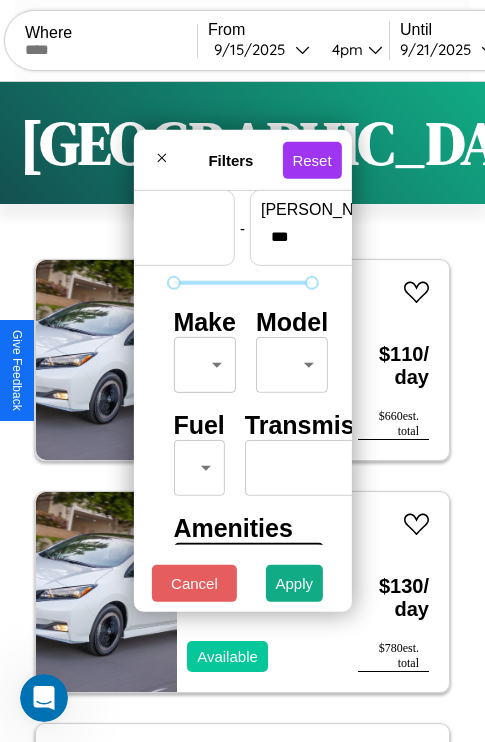 click on "CarGo Where From [DATE] 4pm Until [DATE] 10am Become a Host Login Sign Up Prague Filters 125  cars in this area These cars can be picked up in this city. Nissan   200SX   2022 Available $ 110  / day $ 660  est. total Nissan   350Z   2021 Available $ 130  / day $ 780  est. total Chrysler   Pacifica   2020 Available $ 160  / day $ 960  est. total Volvo   BRH   2019 Available $ 120  / day $ 720  est. total Lamborghini   URUS   2022 Available $ 40  / day $ 240  est. total Chrysler   Dynasty   2017 Available $ 70  / day $ 420  est. total Alfa Romeo   Spider   2017 Available $ 30  / day $ 180  est. total Volkswagen   Golf Alltrack   2019 Available $ 170  / day $ 1020  est. total GMC   V Conventional   2024 Available $ 180  / day $ 1080  est. total Acura   Integra   2014 Available $ 150  / day $ 900  est. total Aston [PERSON_NAME]   DB11   2018 Unavailable $ 160  / day $ 960  est. total Ford   F8000   2022 Available $ 70  / day $ 420  est. total Nissan   Stanza Wagon   2020 Available $ 160  / day $ 960     $" at bounding box center (242, 412) 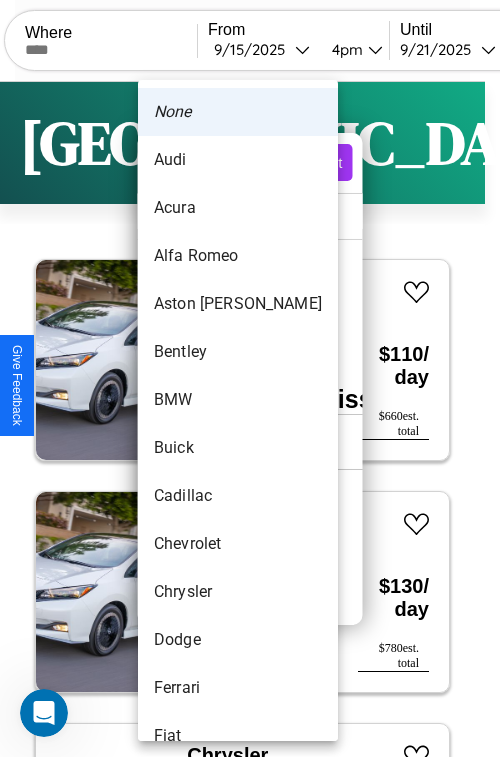 click on "Alfa Romeo" at bounding box center (238, 256) 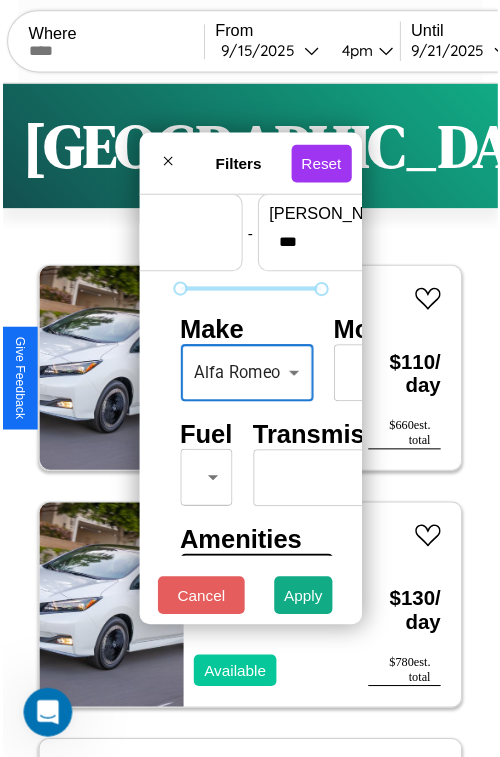 scroll, scrollTop: 59, scrollLeft: 53, axis: both 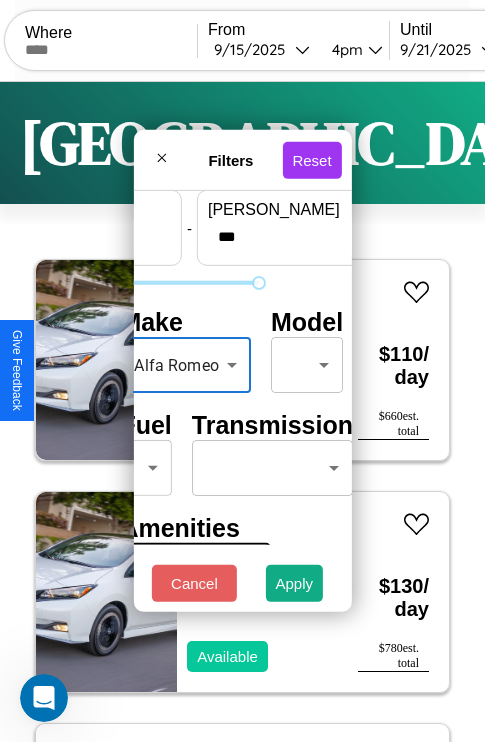 click on "CarGo Where From [DATE] 4pm Until [DATE] 10am Become a Host Login Sign Up Prague Filters 125  cars in this area These cars can be picked up in this city. Nissan   200SX   2022 Available $ 110  / day $ 660  est. total Nissan   350Z   2021 Available $ 130  / day $ 780  est. total Chrysler   Pacifica   2020 Available $ 160  / day $ 960  est. total Volvo   BRH   2019 Available $ 120  / day $ 720  est. total Lamborghini   URUS   2022 Available $ 40  / day $ 240  est. total Chrysler   Dynasty   2017 Available $ 70  / day $ 420  est. total Alfa Romeo   Spider   2017 Available $ 30  / day $ 180  est. total Volkswagen   Golf Alltrack   2019 Available $ 170  / day $ 1020  est. total GMC   V Conventional   2024 Available $ 180  / day $ 1080  est. total Acura   Integra   2014 Available $ 150  / day $ 900  est. total Aston [PERSON_NAME]   DB11   2018 Unavailable $ 160  / day $ 960  est. total Ford   F8000   2022 Available $ 70  / day $ 420  est. total Nissan   Stanza Wagon   2020 Available $ 160  / day $ 960     $" at bounding box center (242, 412) 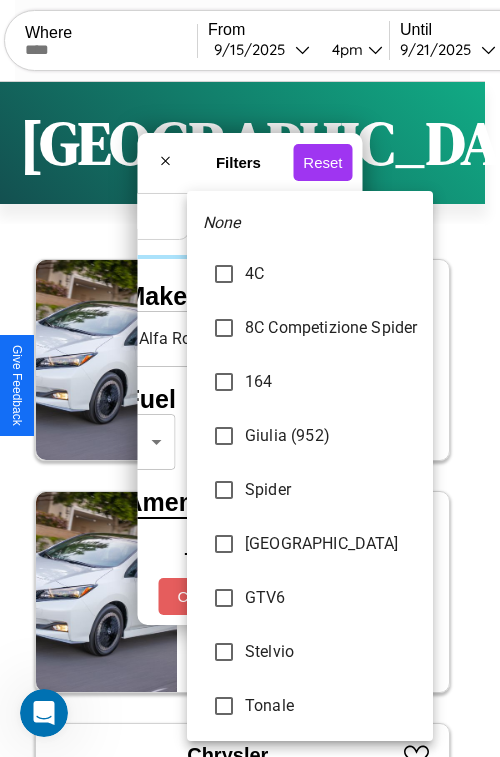 type on "**********" 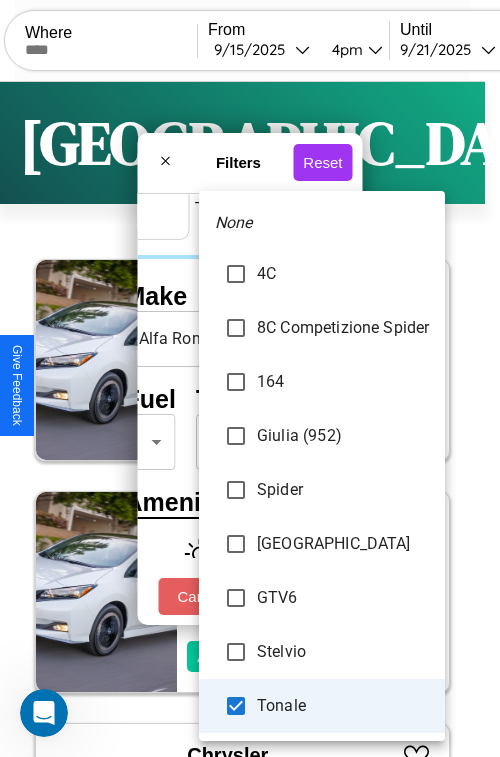 click on "GTV6" at bounding box center (343, 598) 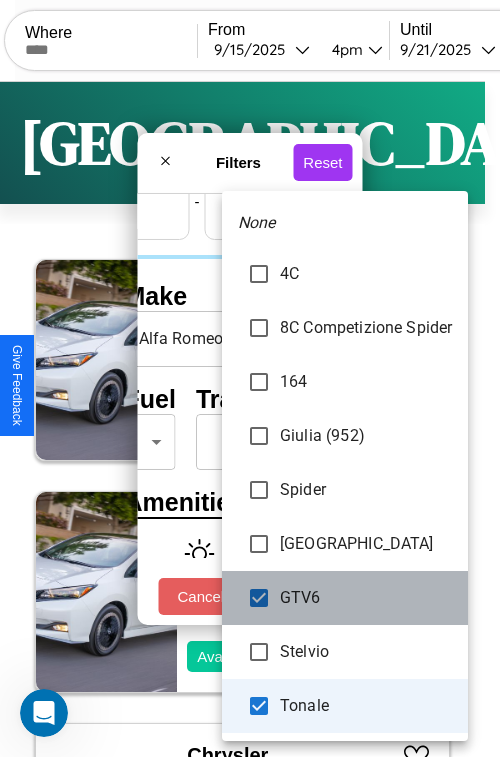 scroll, scrollTop: 80, scrollLeft: 0, axis: vertical 